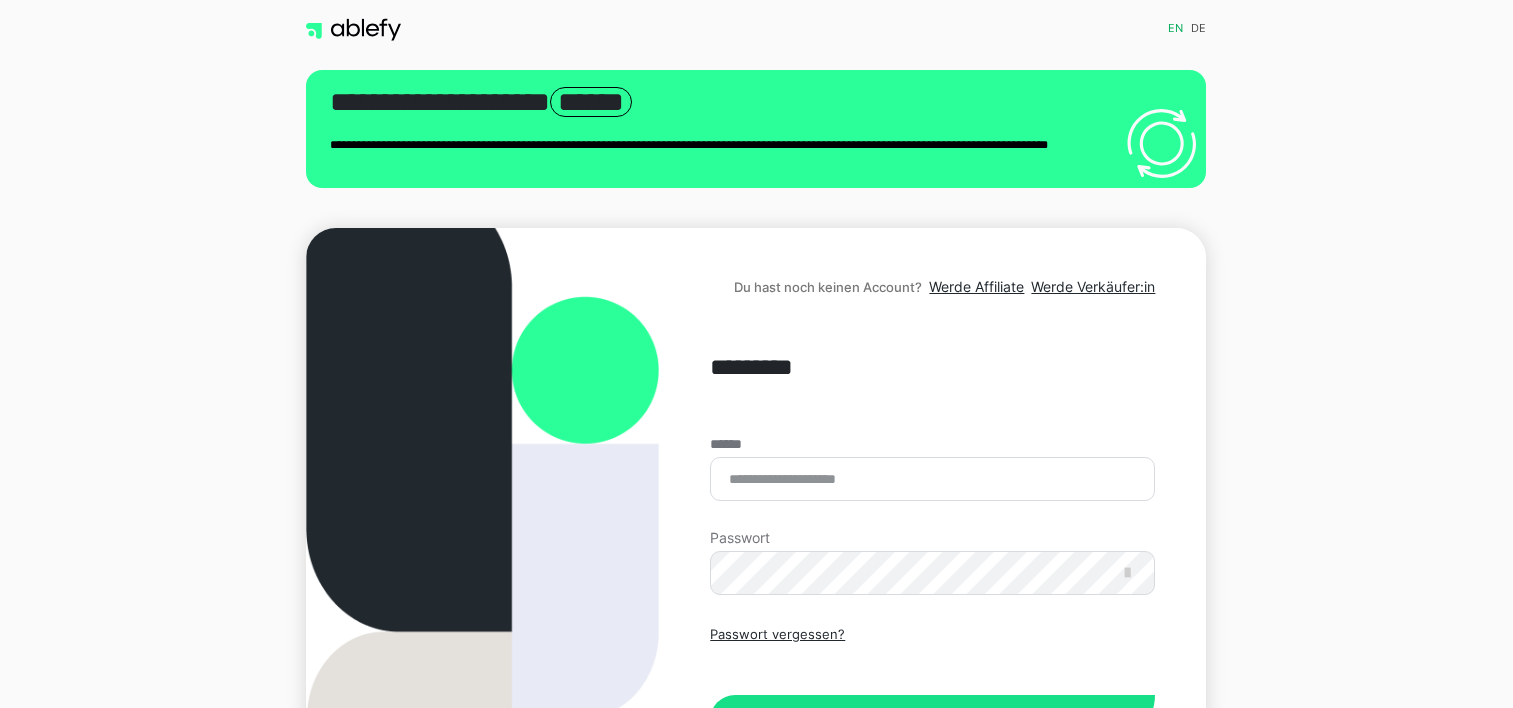 scroll, scrollTop: 0, scrollLeft: 0, axis: both 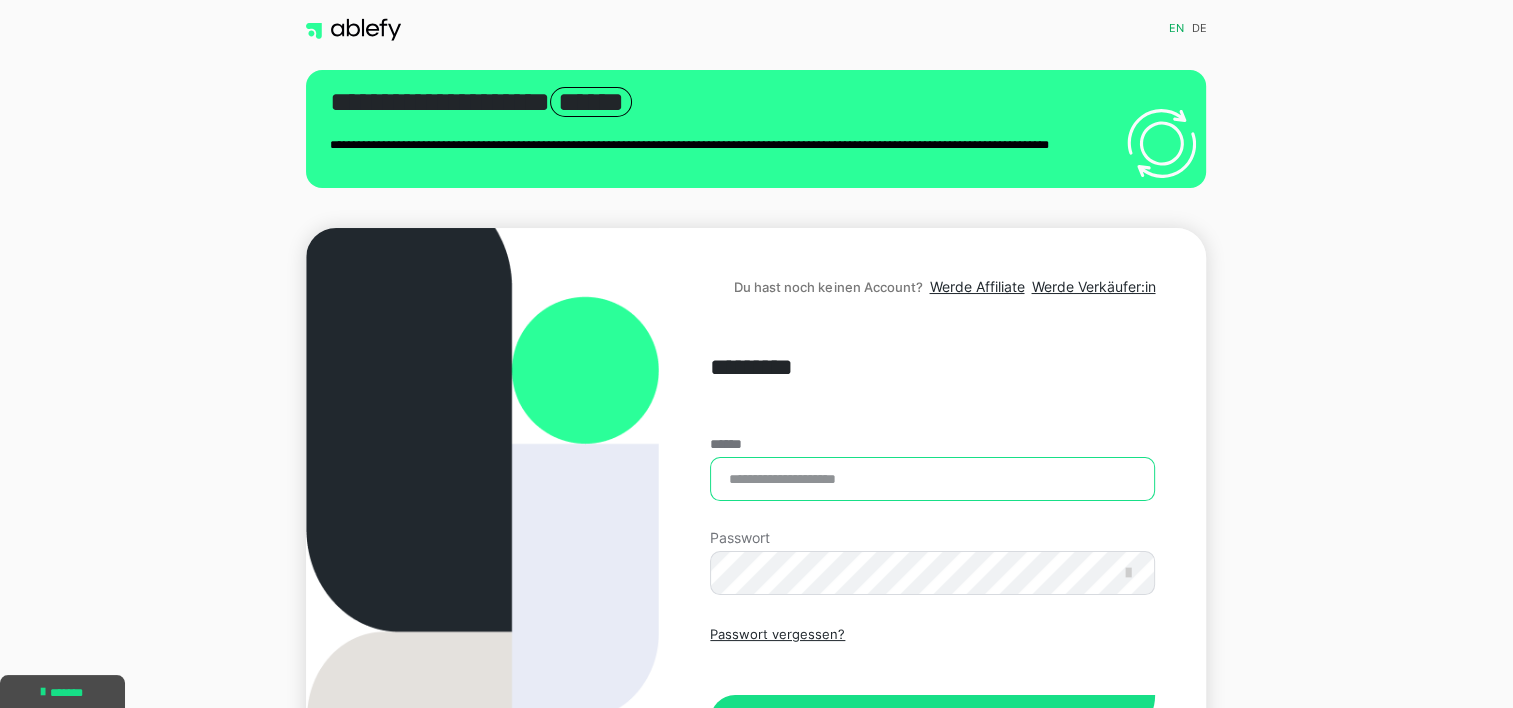 click on "******" at bounding box center (932, 479) 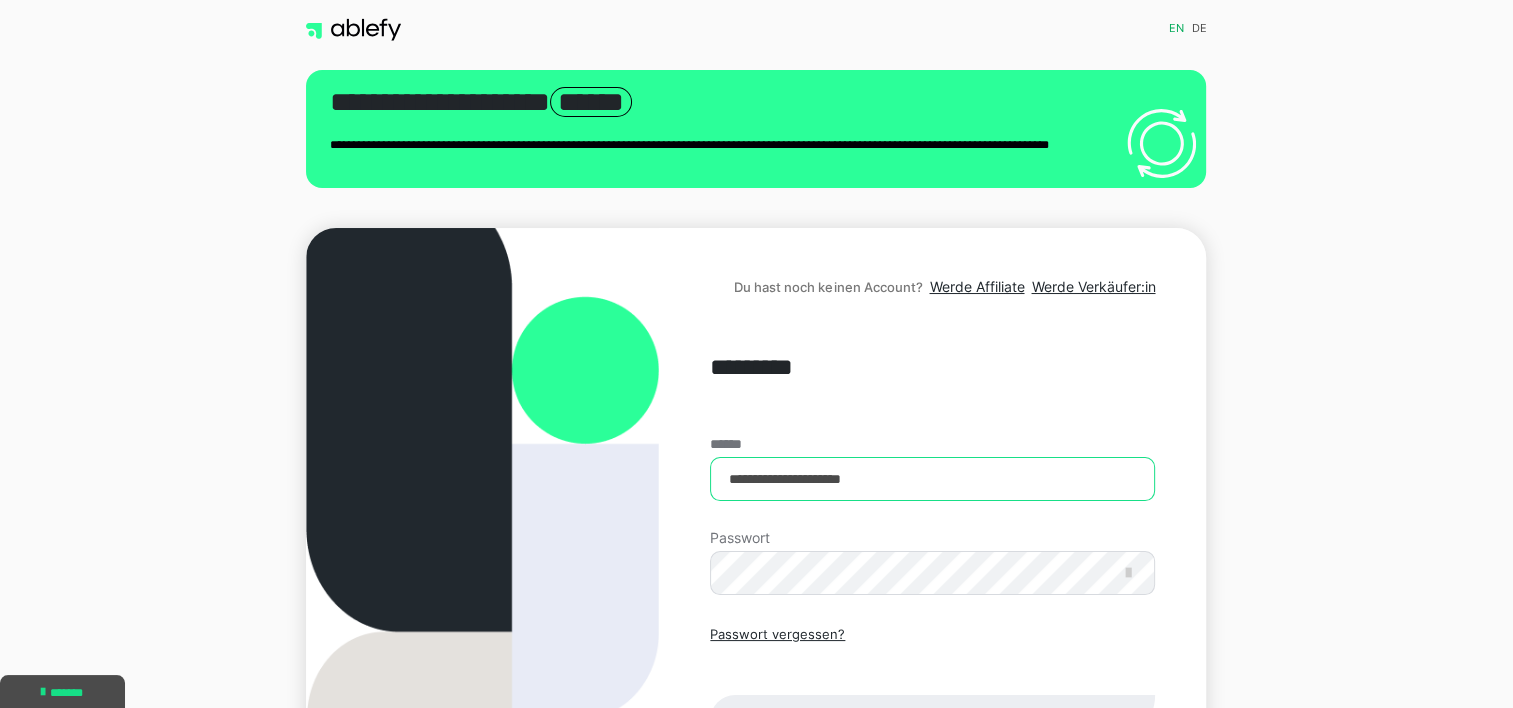type on "**********" 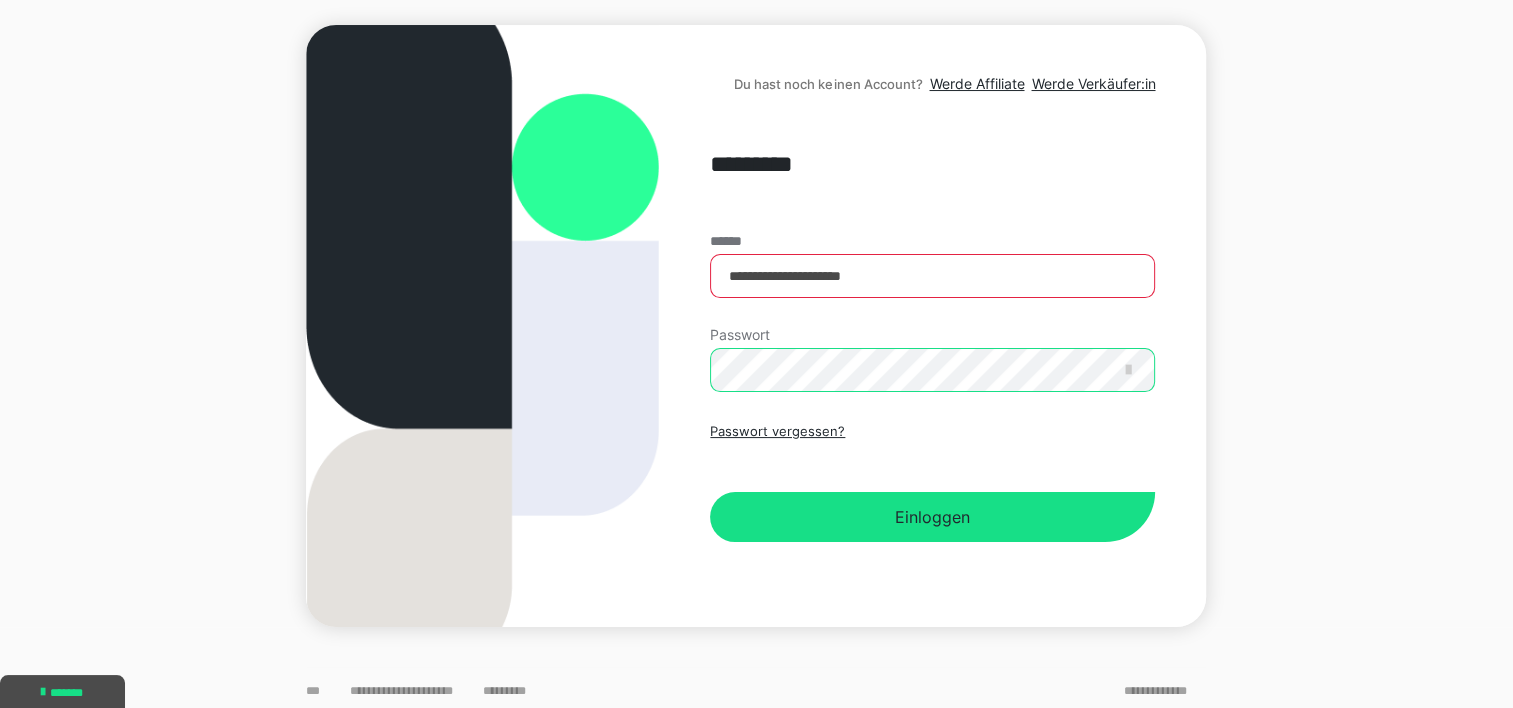 scroll, scrollTop: 209, scrollLeft: 0, axis: vertical 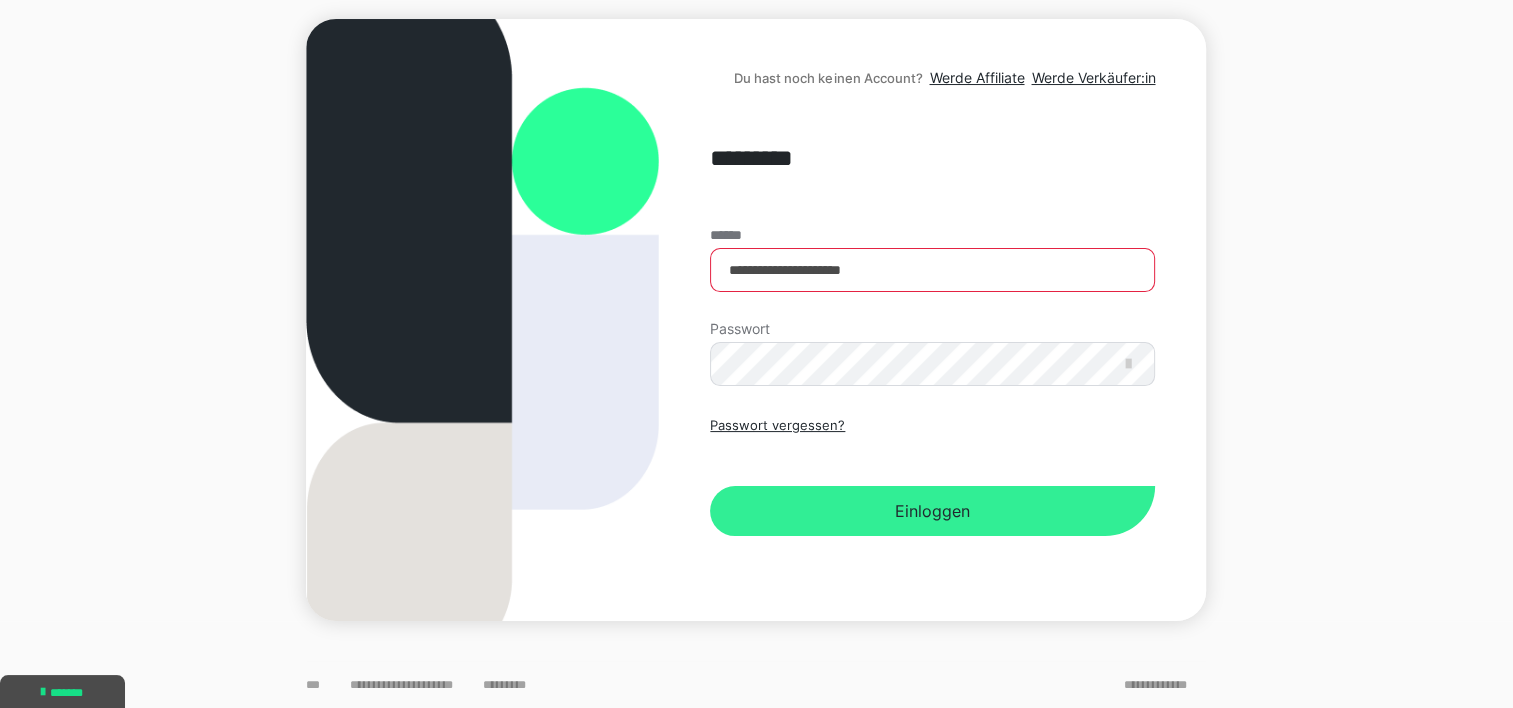 click on "Einloggen" at bounding box center (932, 511) 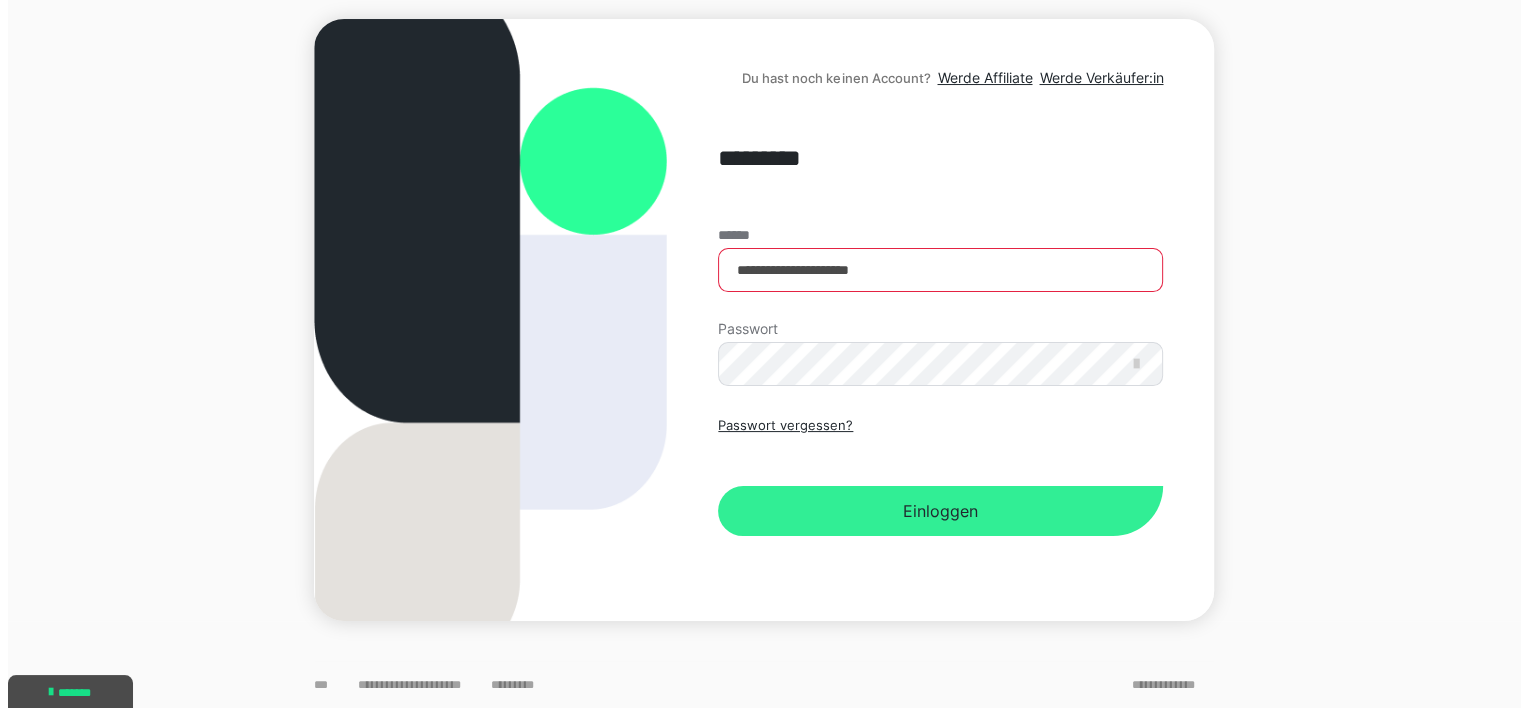 scroll, scrollTop: 0, scrollLeft: 0, axis: both 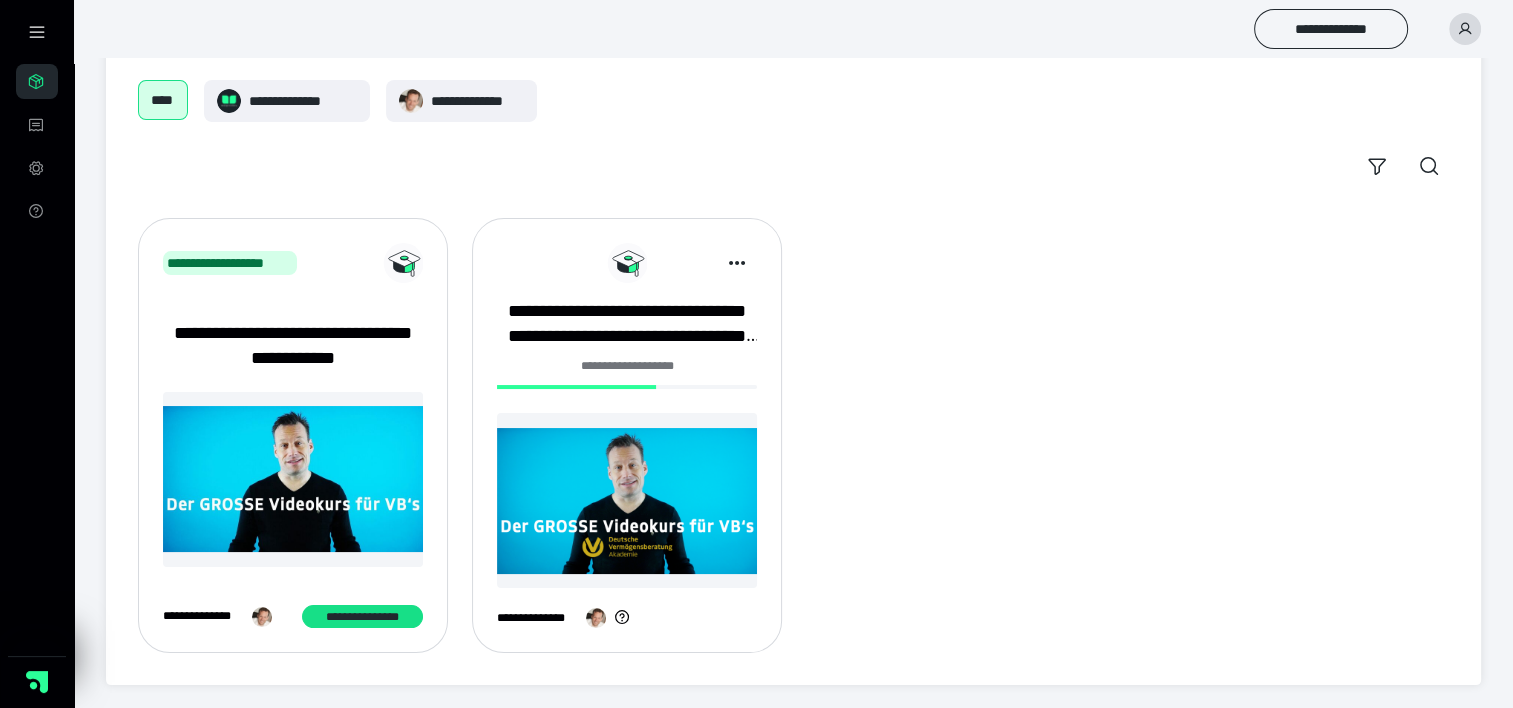 click at bounding box center (293, 479) 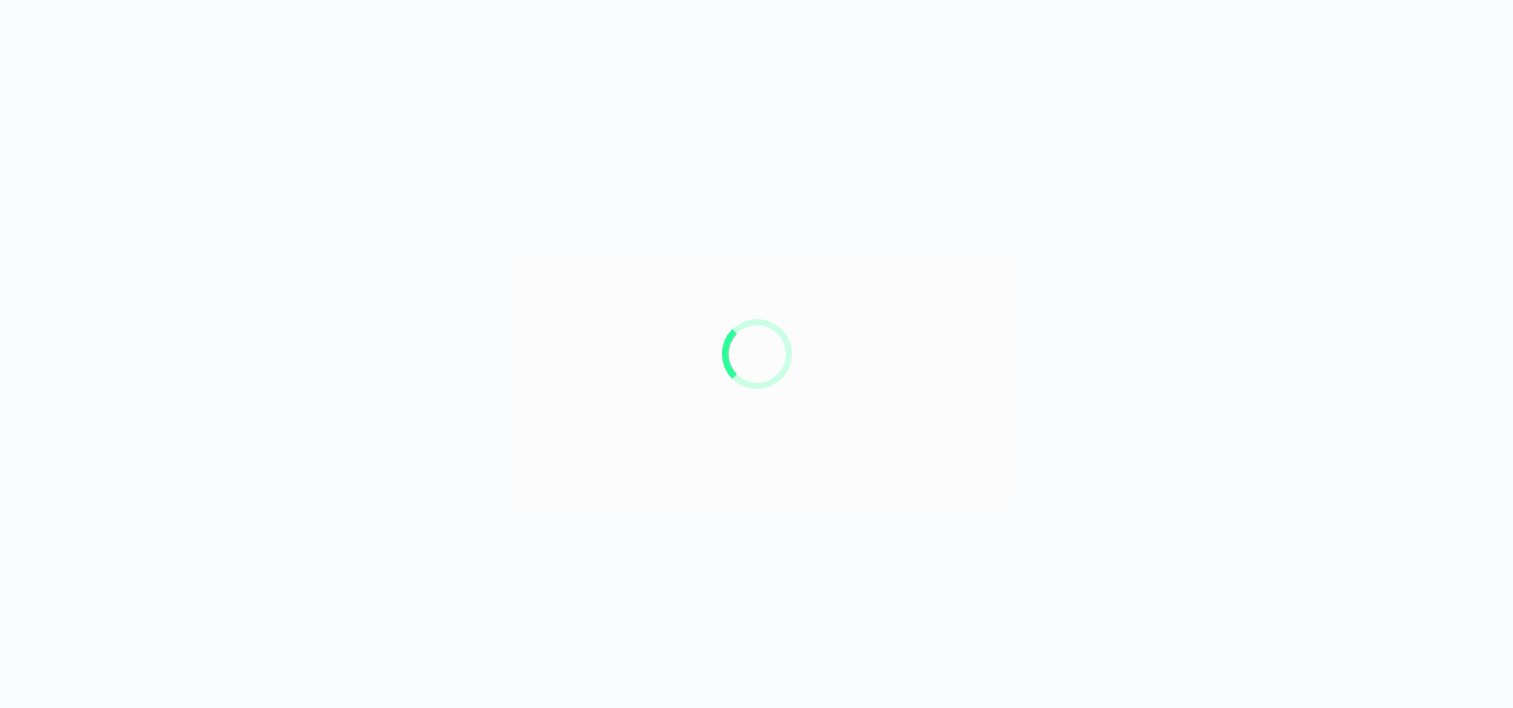scroll, scrollTop: 0, scrollLeft: 0, axis: both 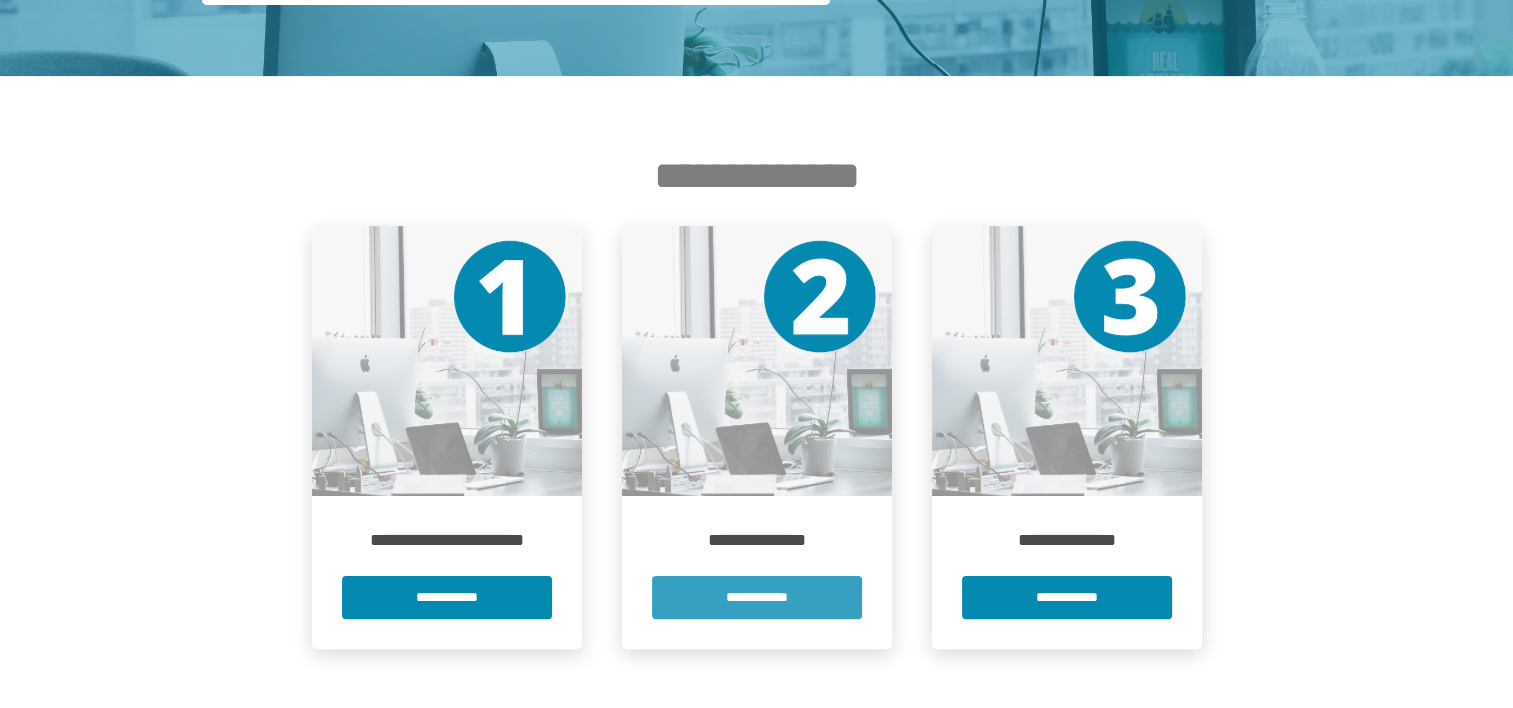 click on "**********" at bounding box center (757, 597) 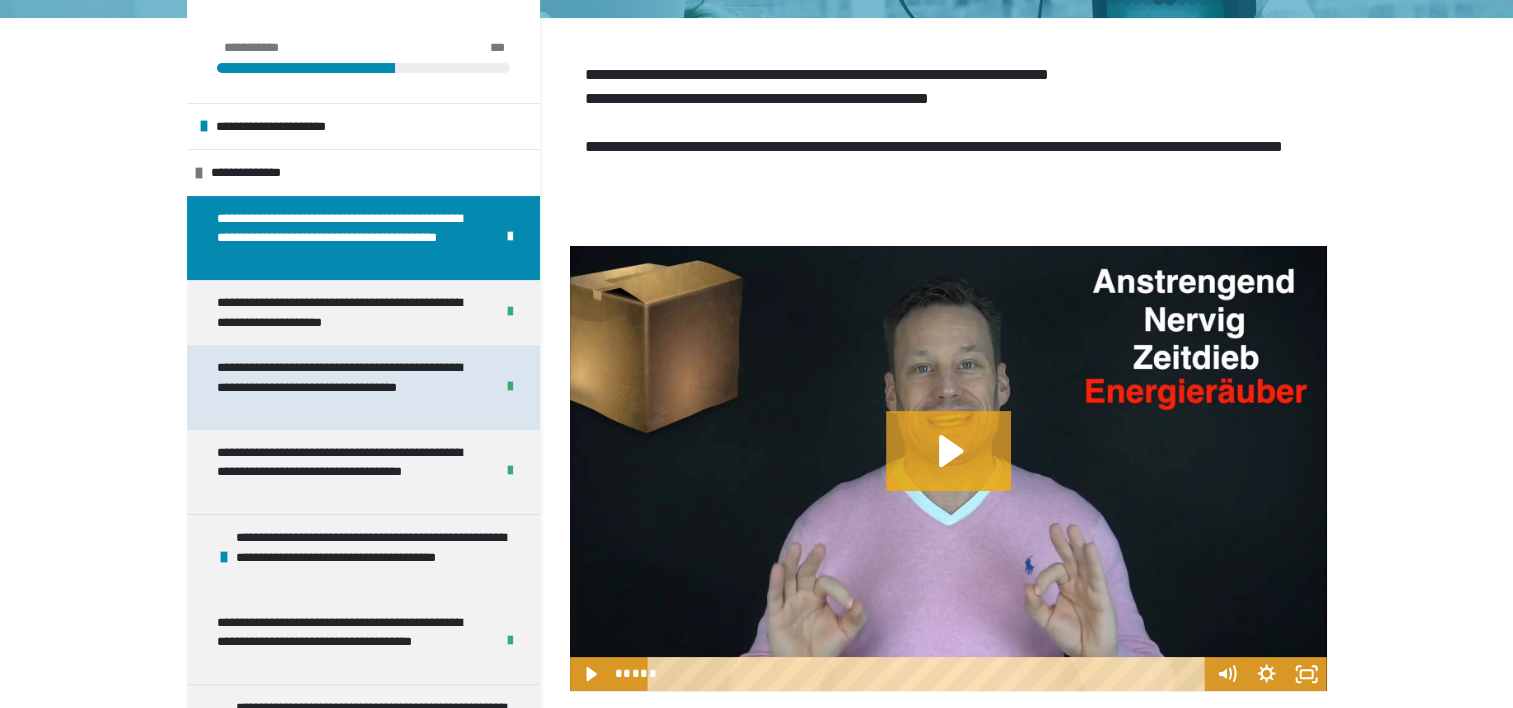 scroll, scrollTop: 400, scrollLeft: 0, axis: vertical 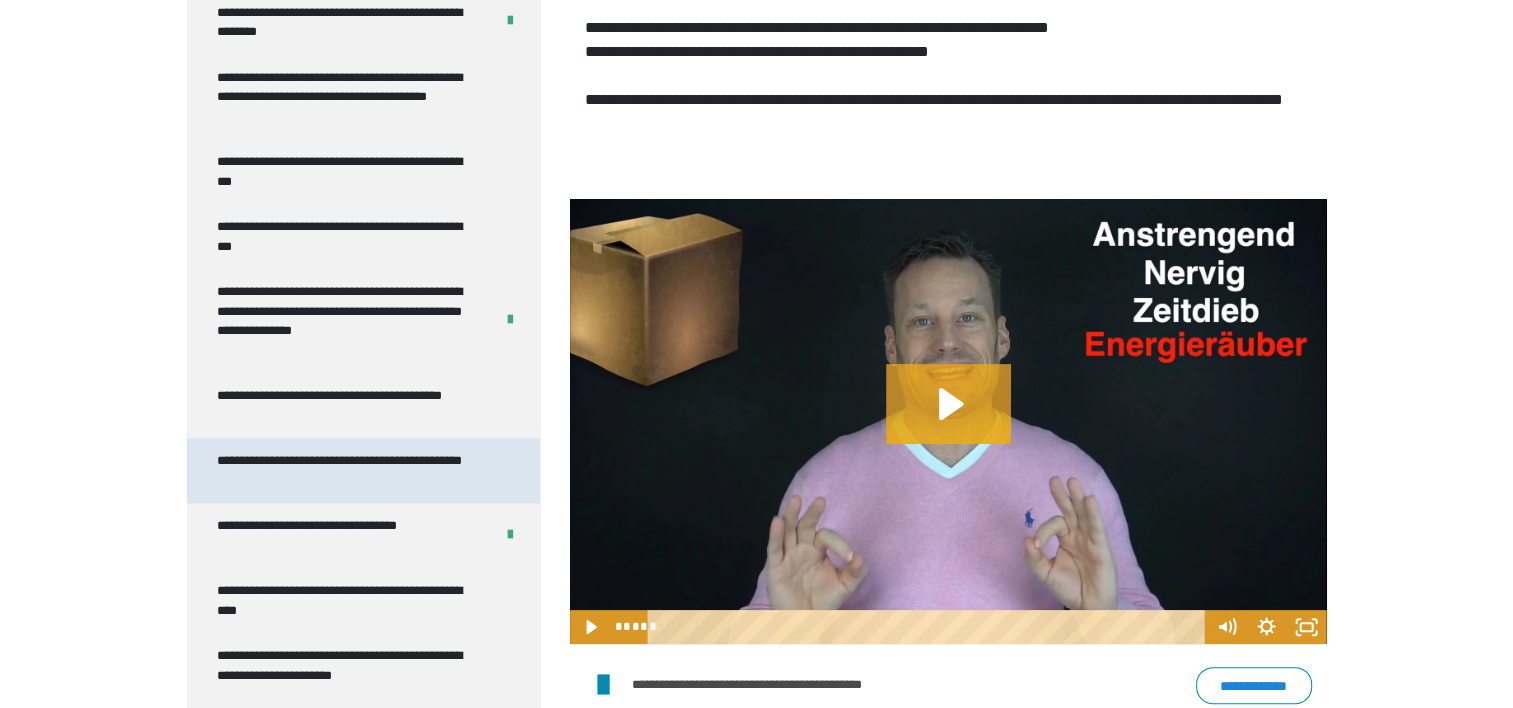 click on "**********" at bounding box center (348, 470) 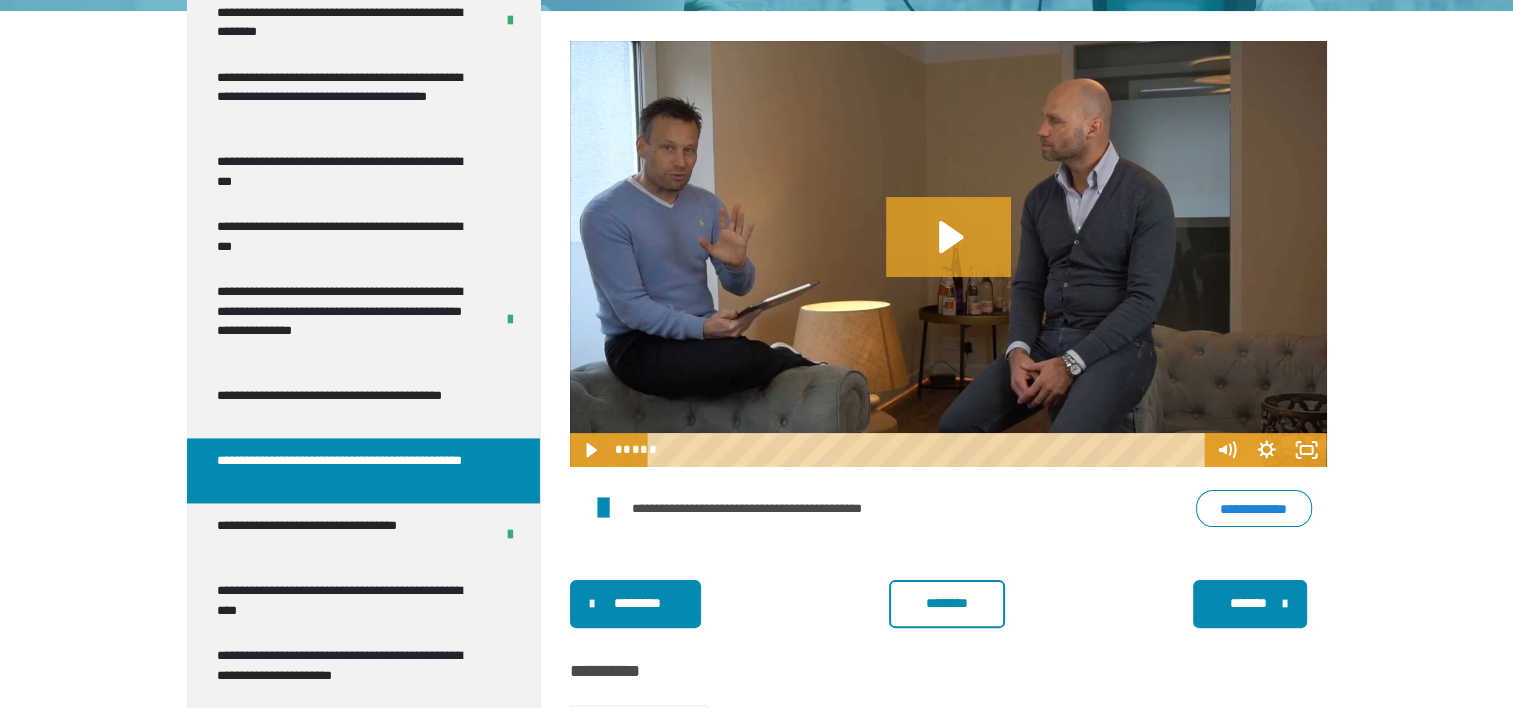 scroll, scrollTop: 2762, scrollLeft: 0, axis: vertical 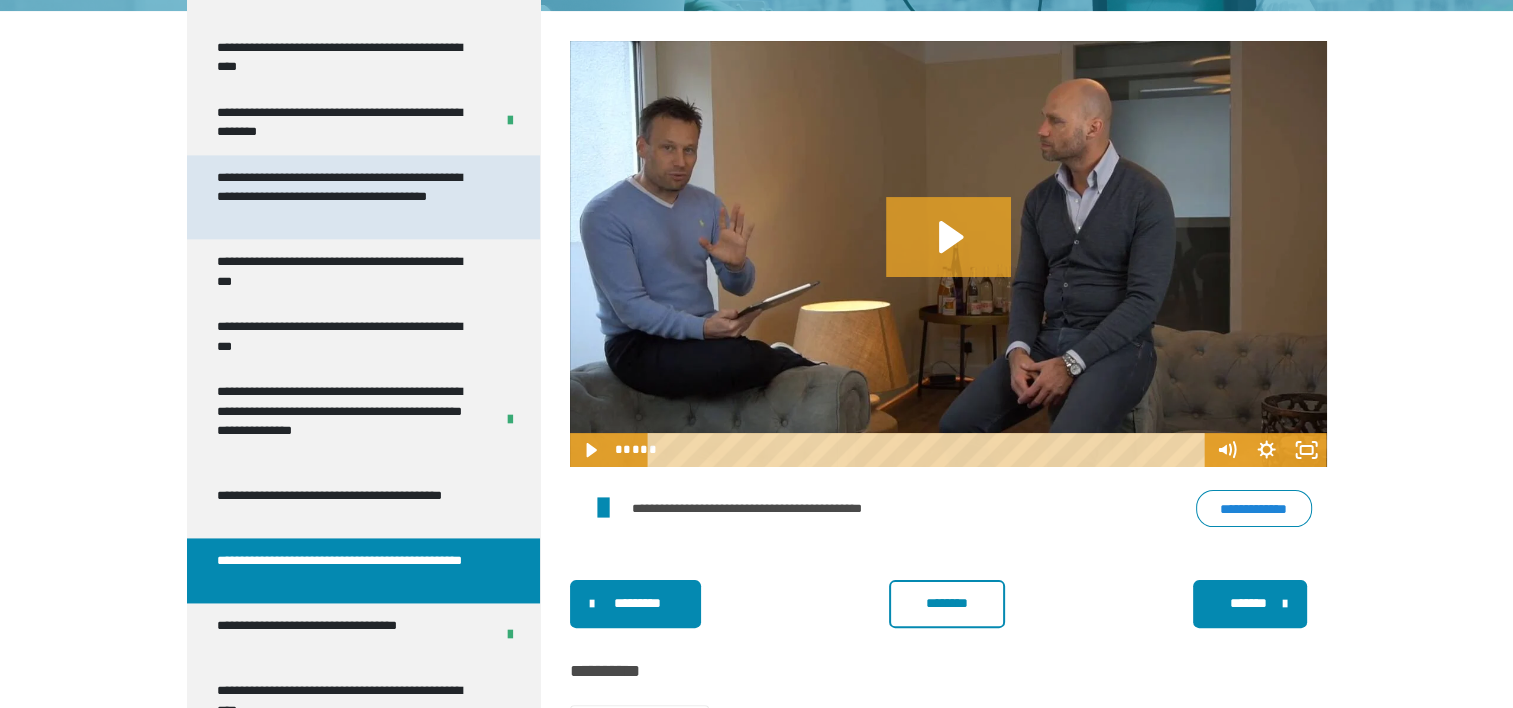click on "**********" at bounding box center (348, 197) 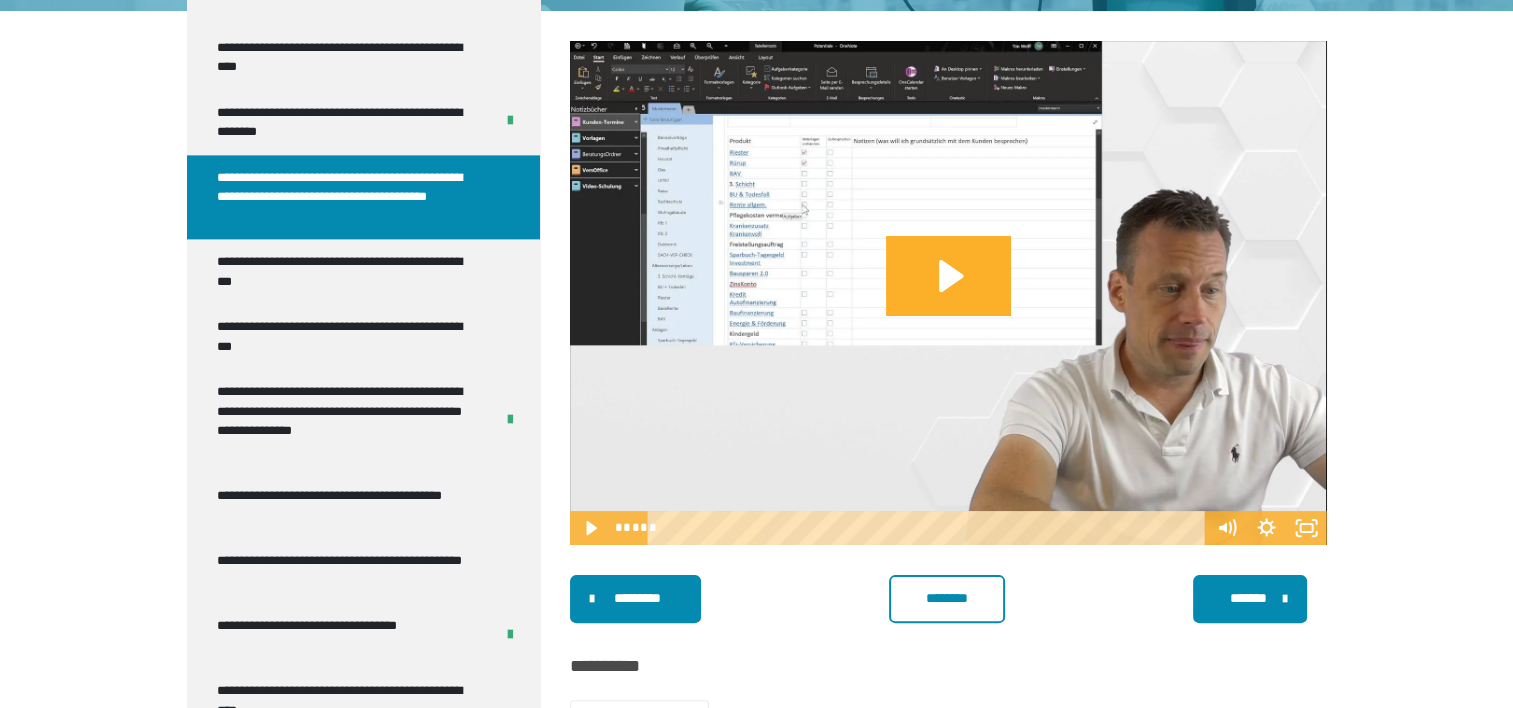 click on "********* ******** *******" at bounding box center [948, 599] 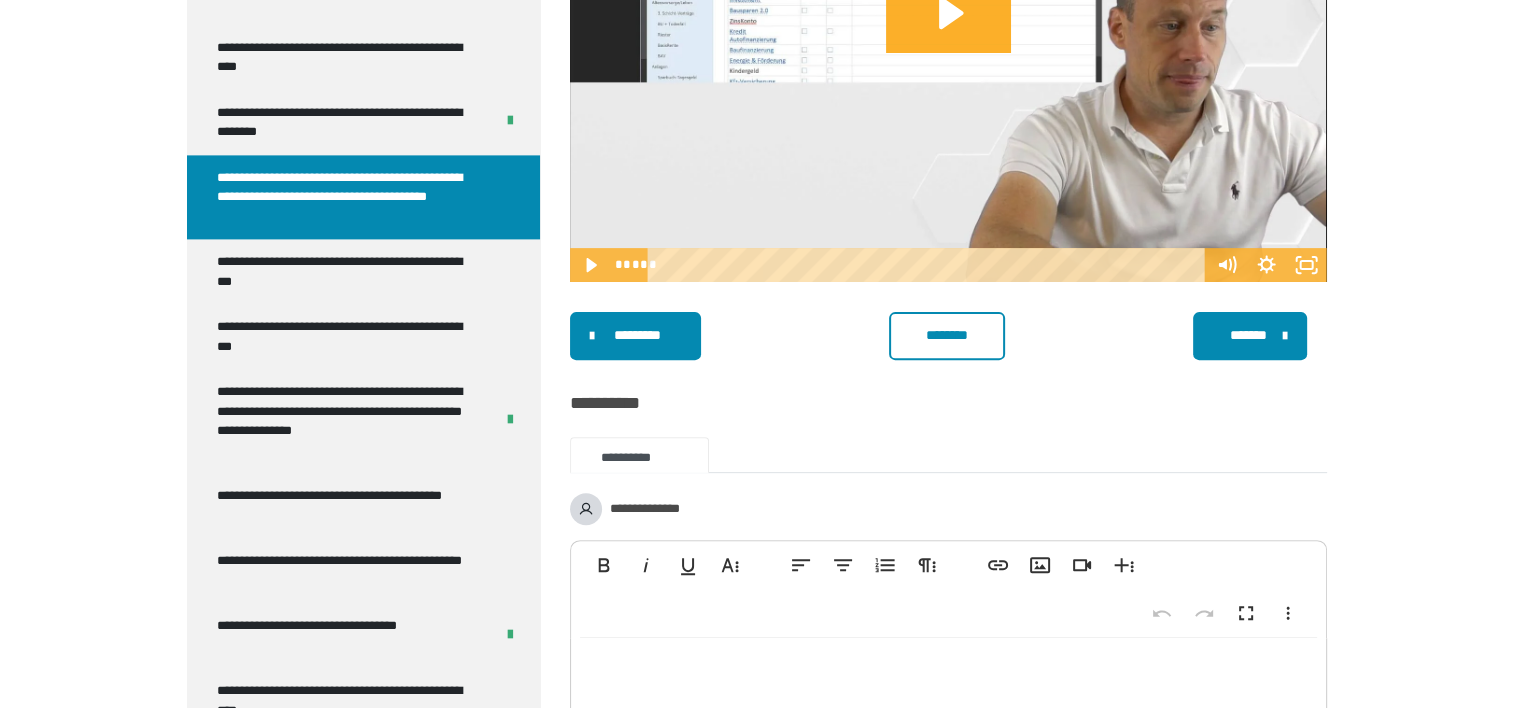 scroll, scrollTop: 560, scrollLeft: 0, axis: vertical 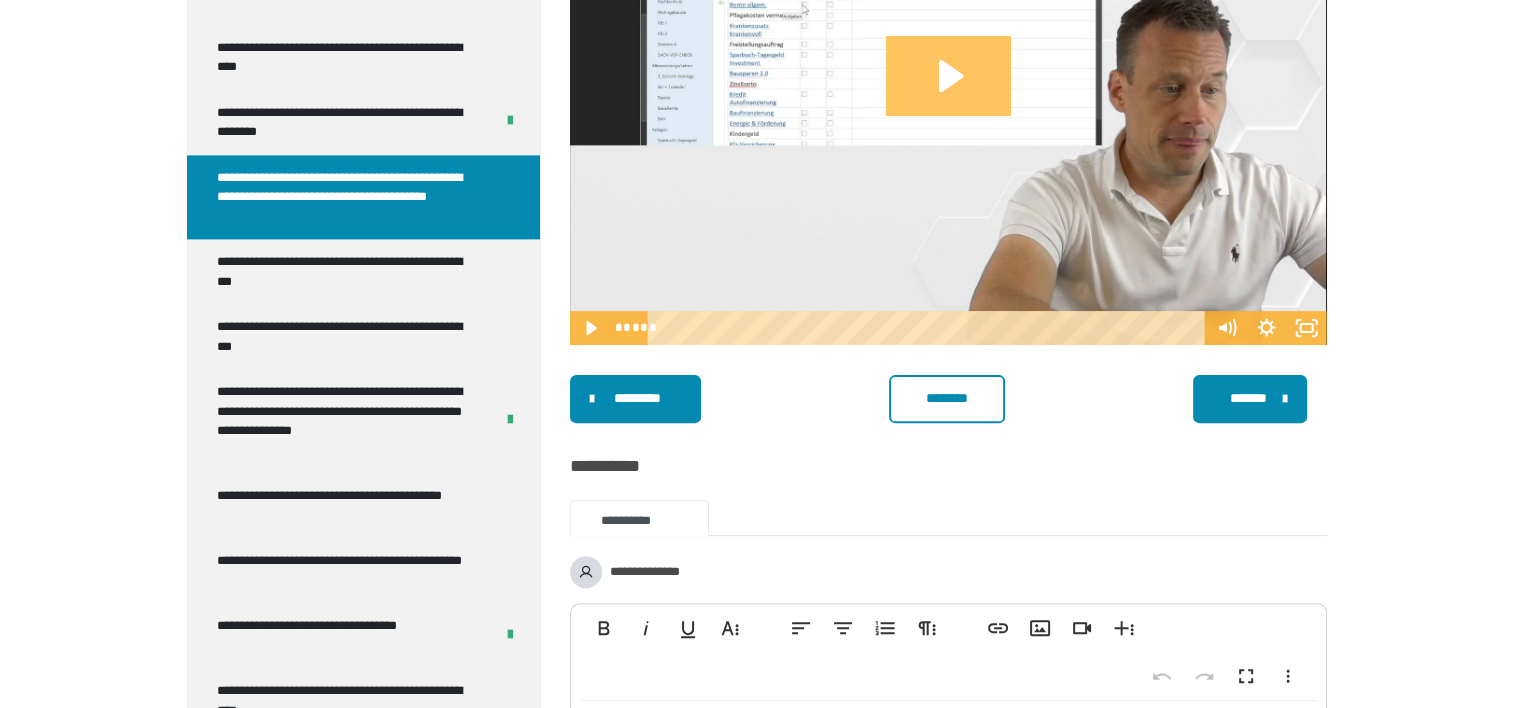 click 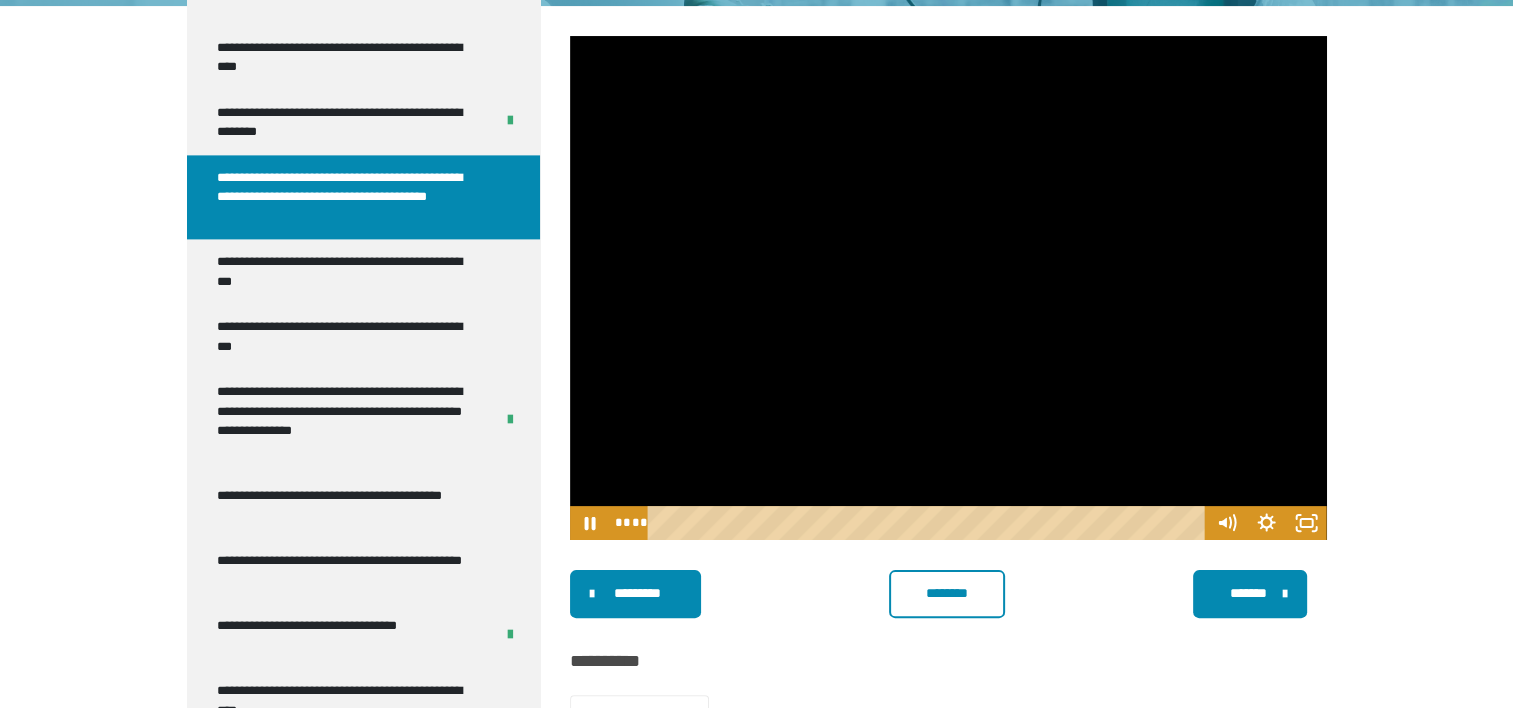 scroll, scrollTop: 360, scrollLeft: 0, axis: vertical 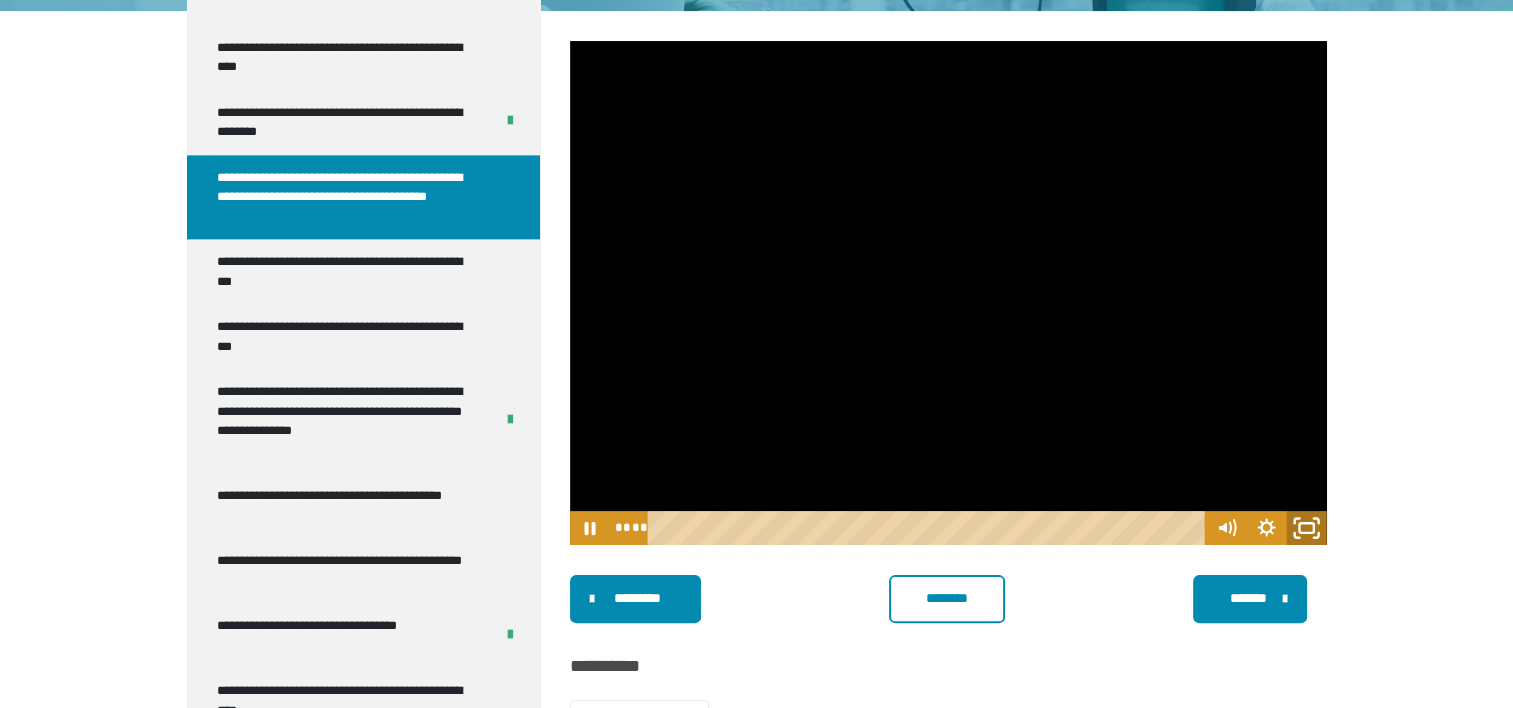 click 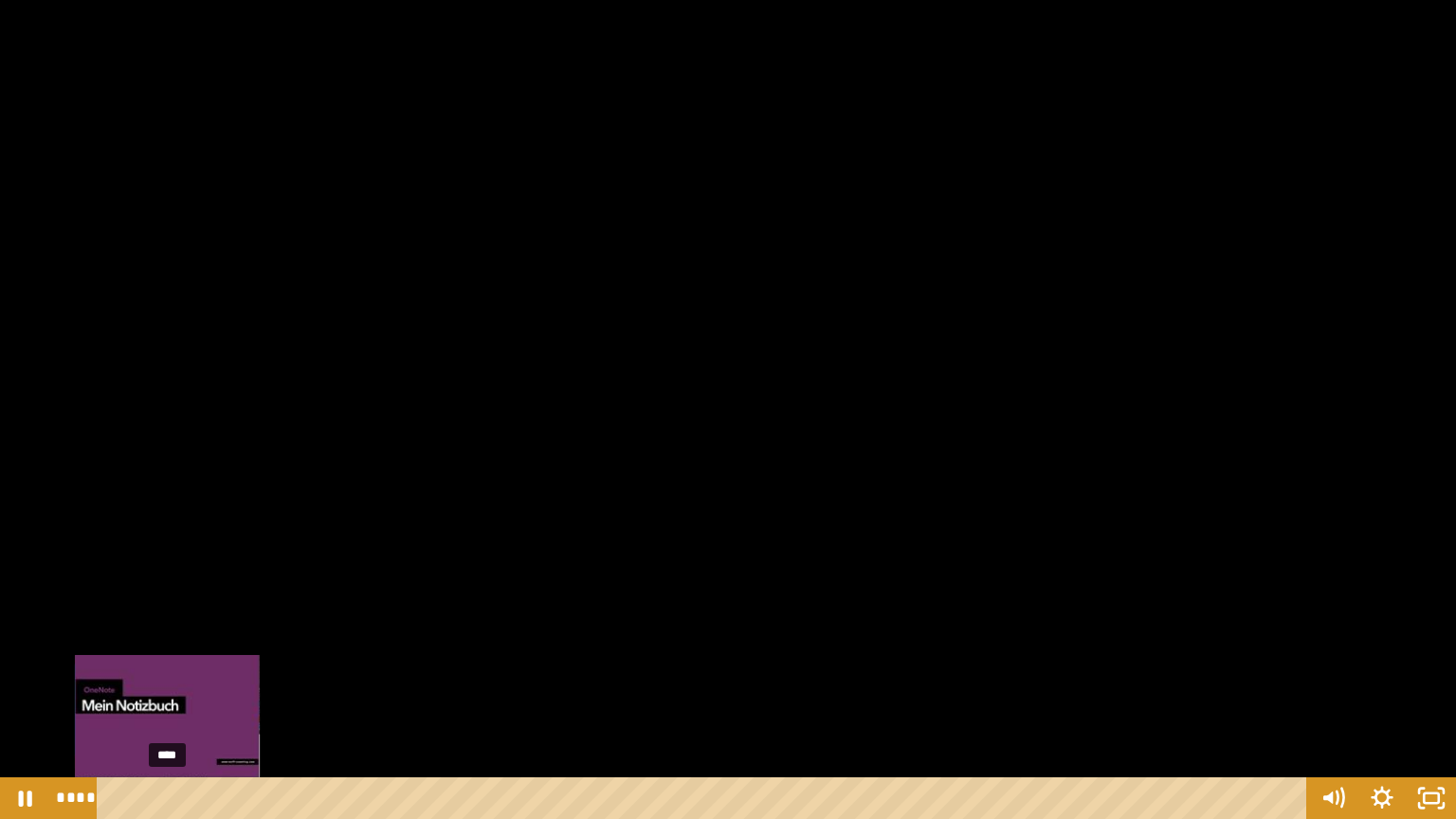click on "****" at bounding box center [705, 798] 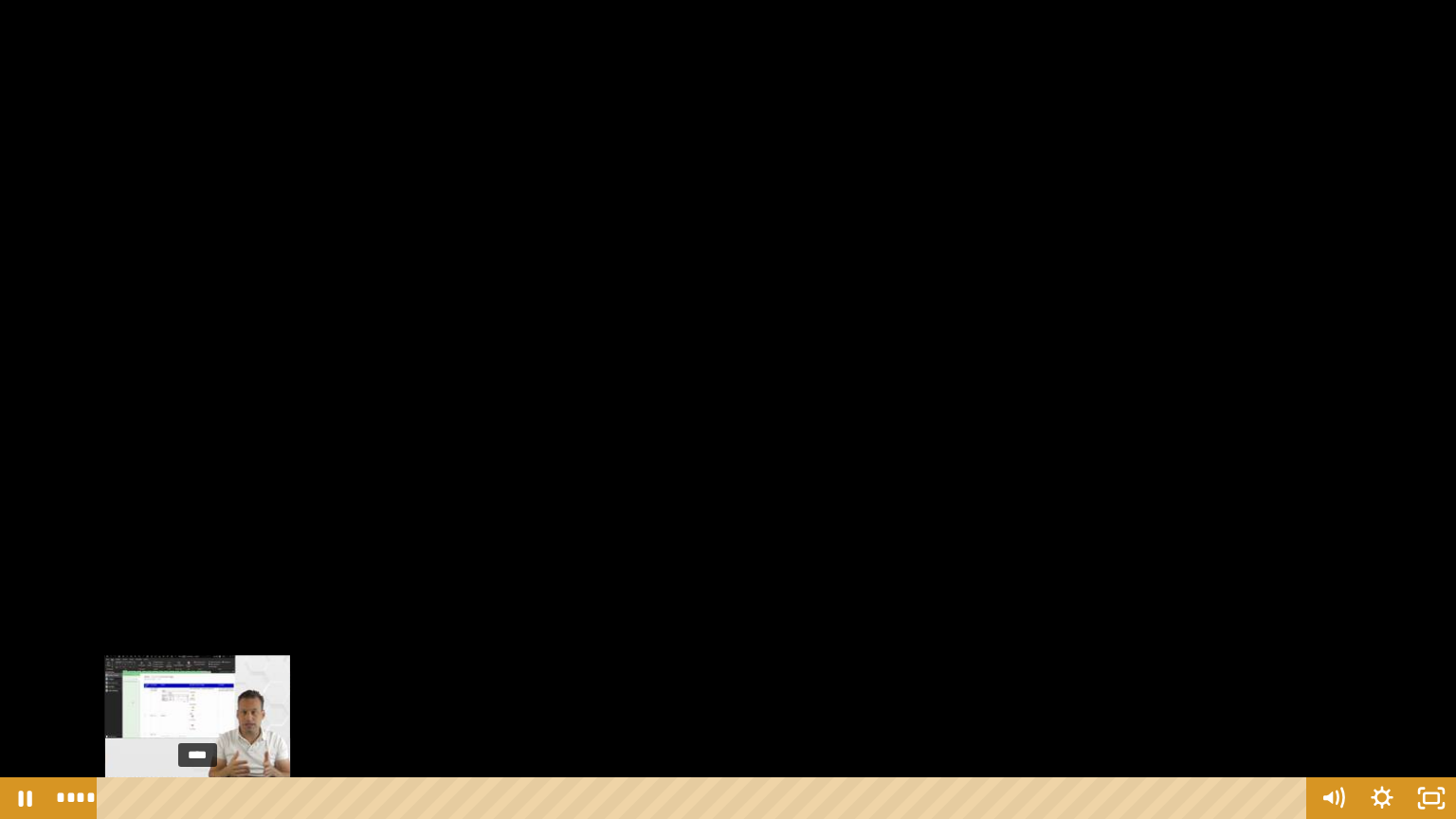 click on "****" at bounding box center (705, 798) 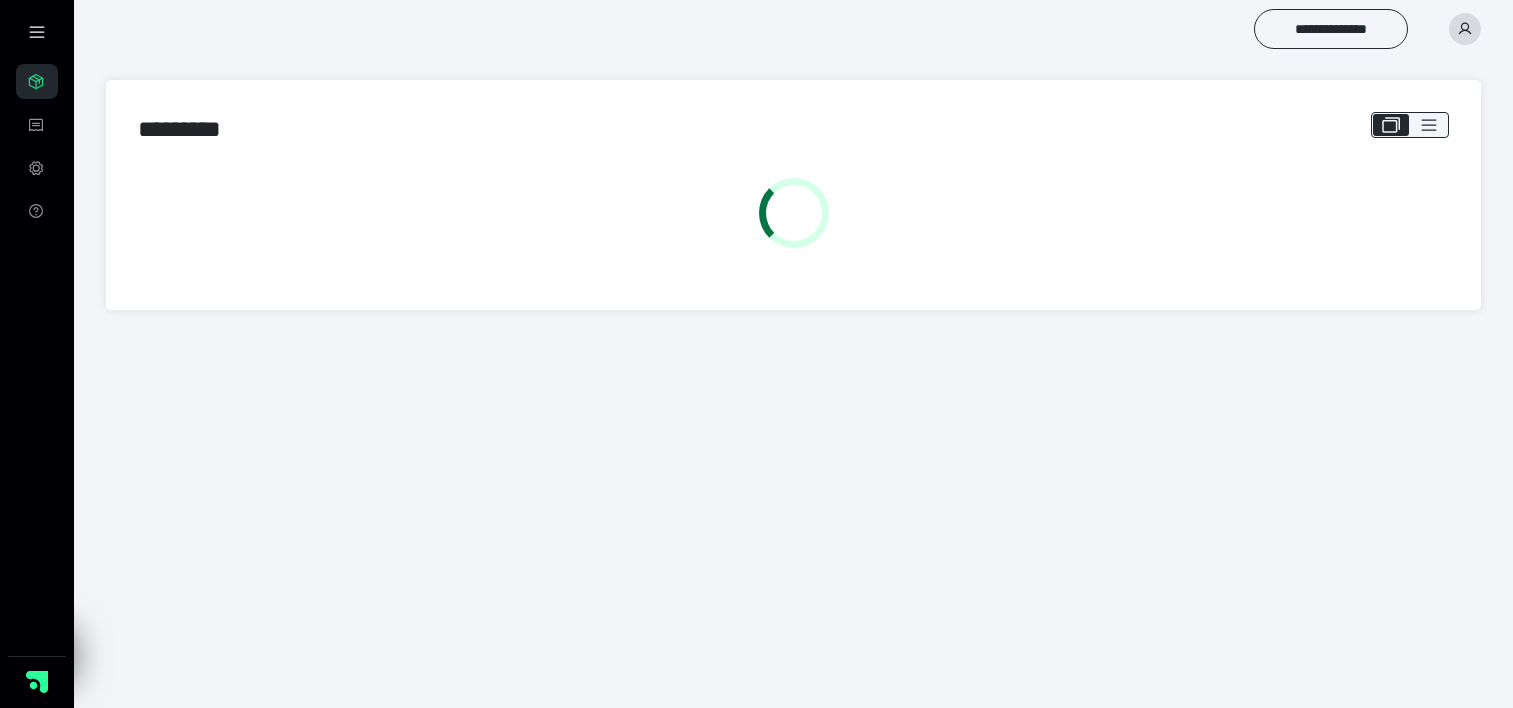 scroll, scrollTop: 0, scrollLeft: 0, axis: both 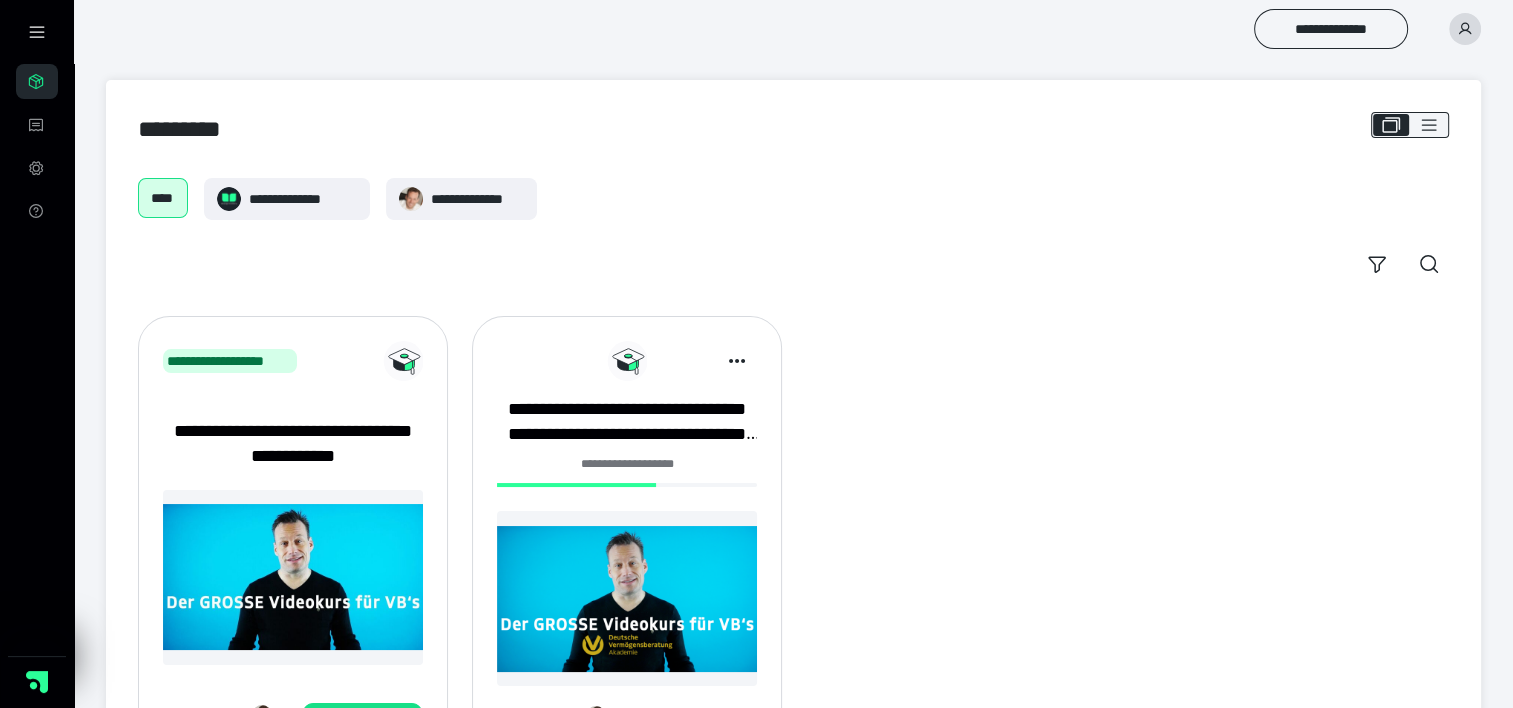click 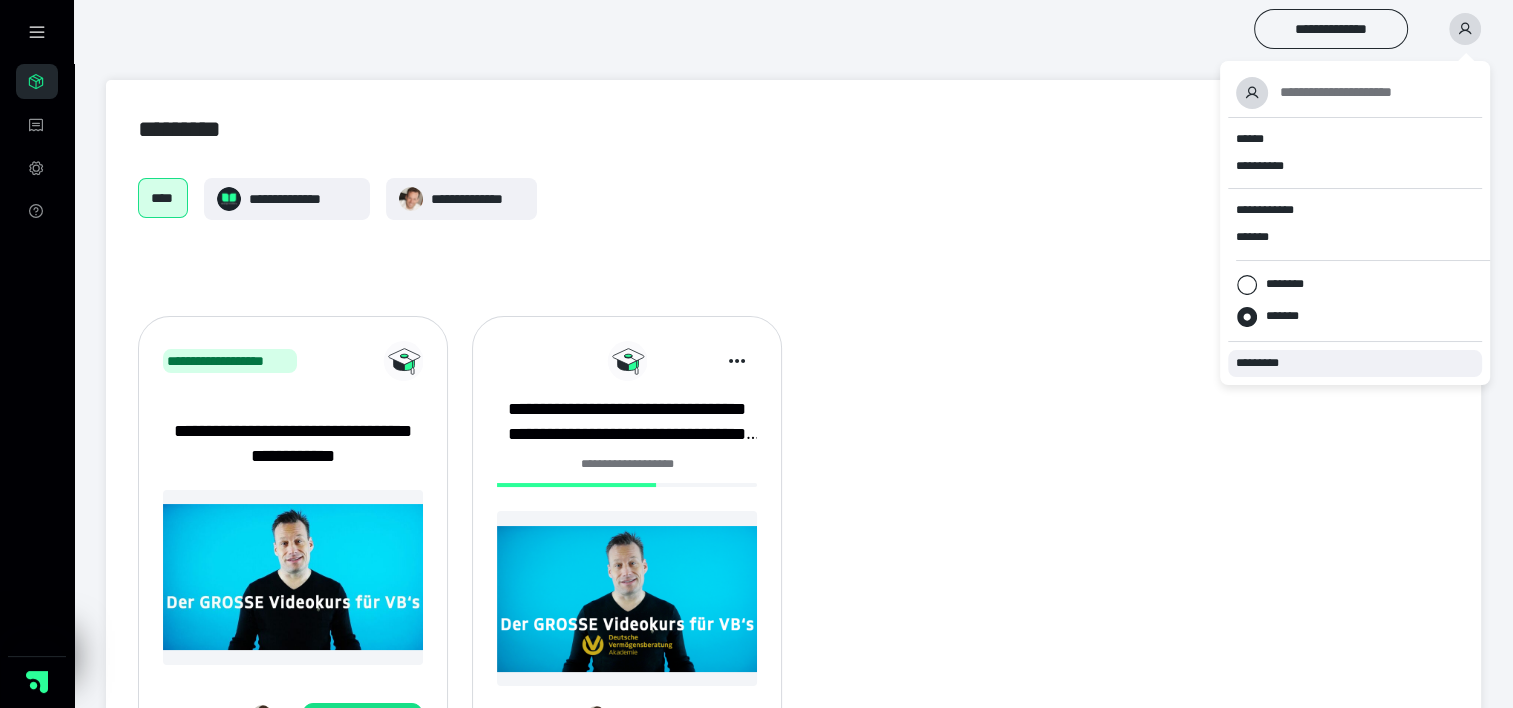 click on "*********" at bounding box center (1355, 363) 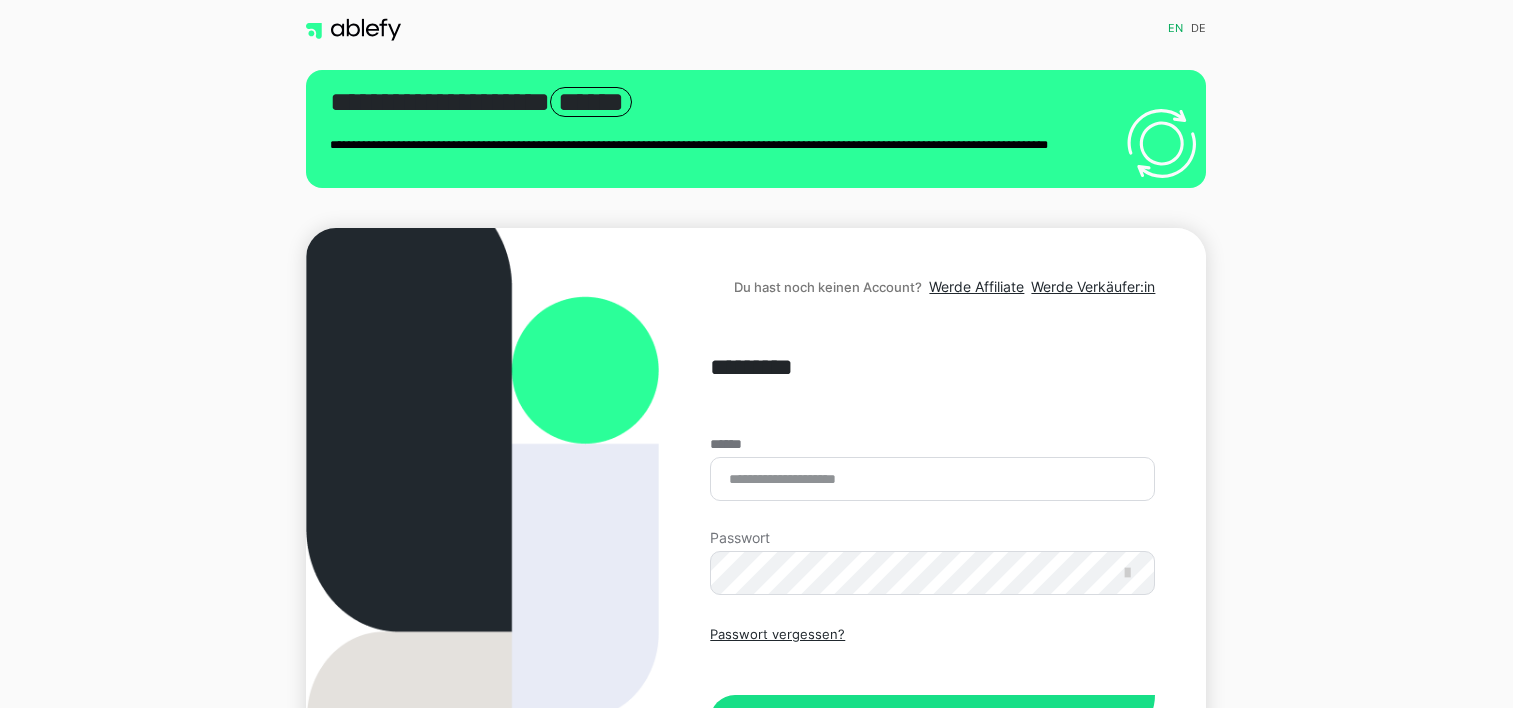 scroll, scrollTop: 0, scrollLeft: 0, axis: both 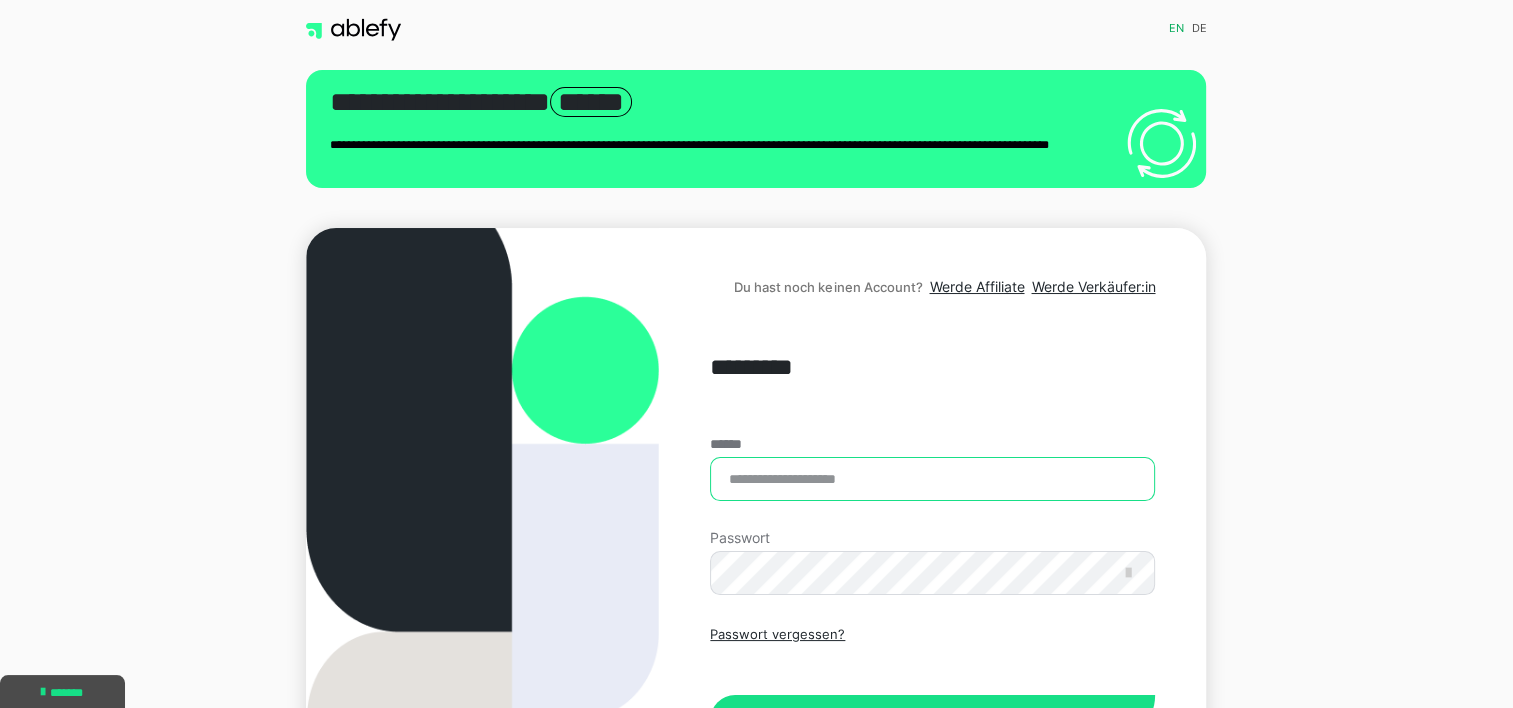 click on "******" at bounding box center (932, 479) 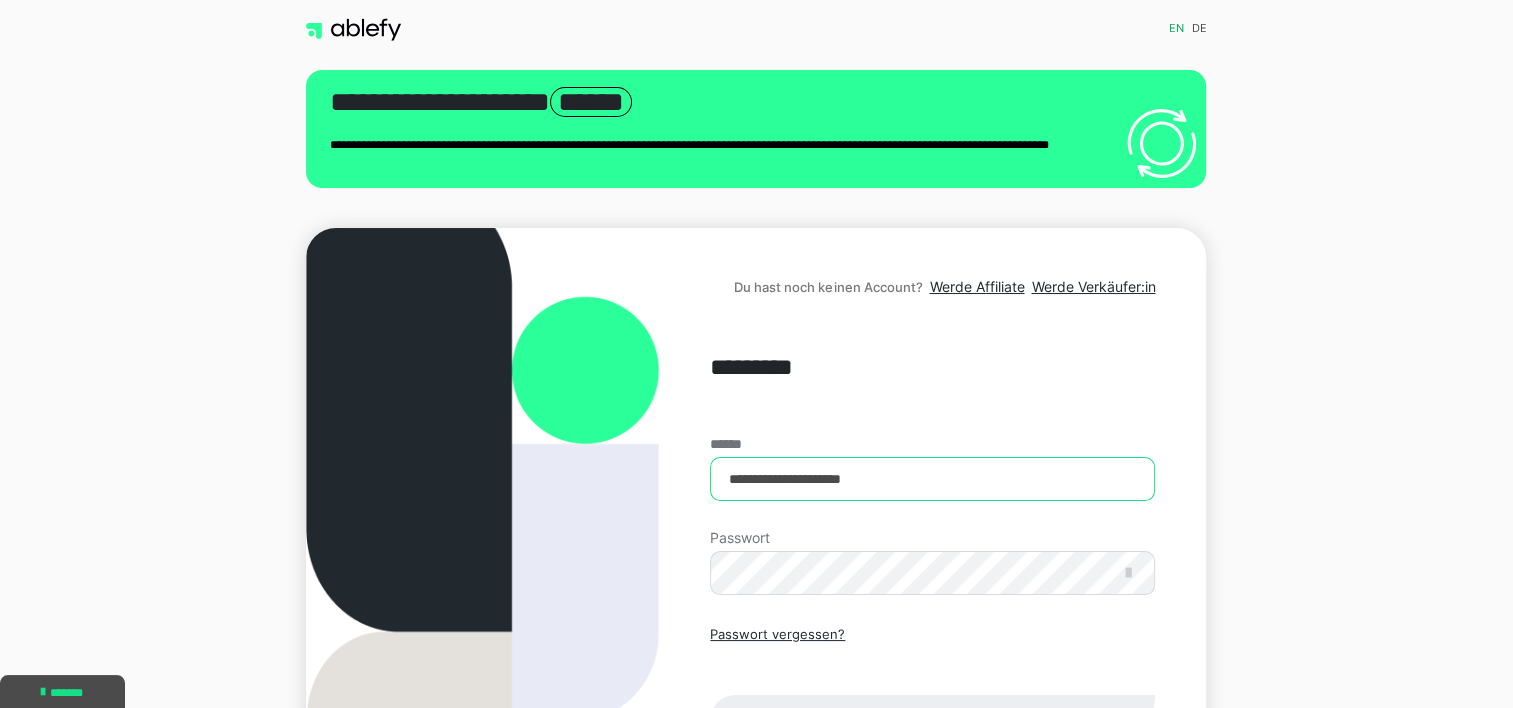 type on "**********" 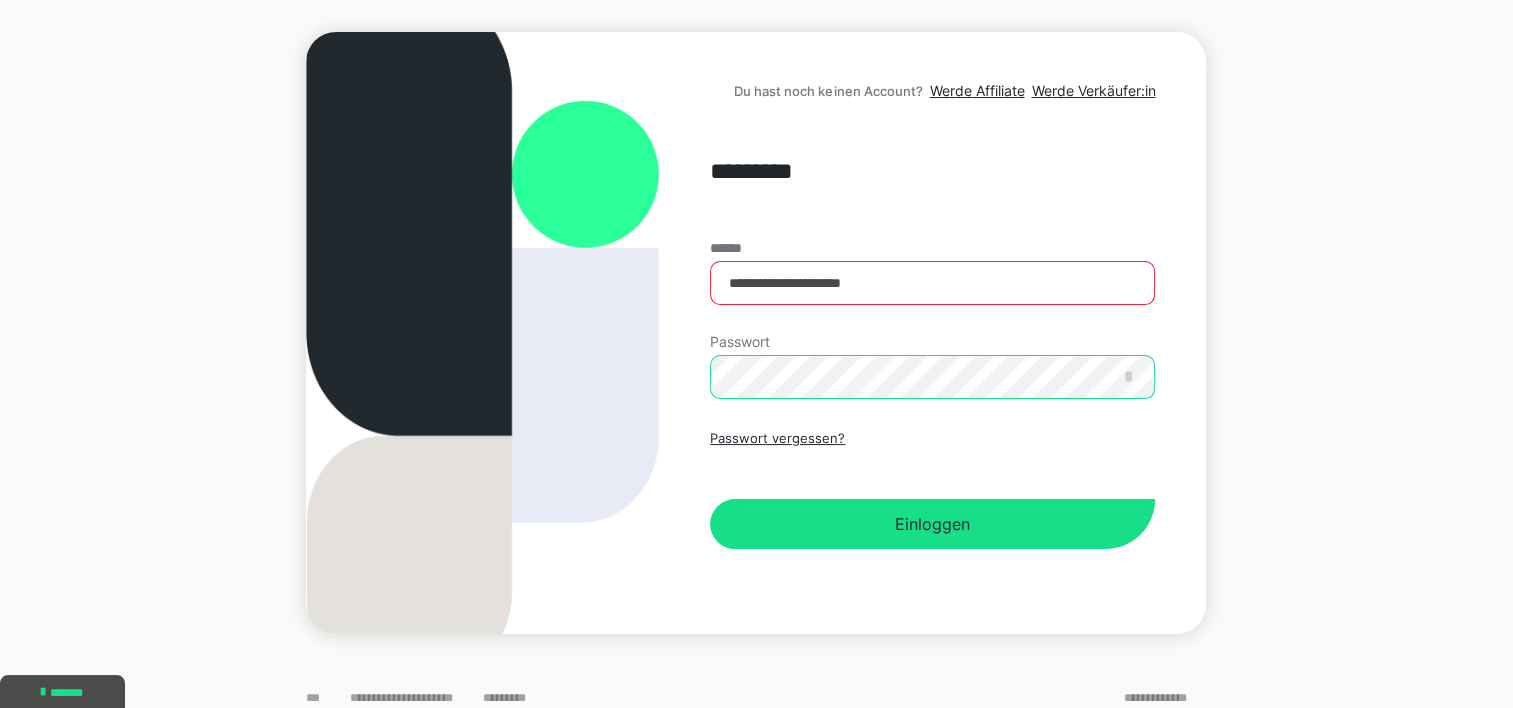scroll, scrollTop: 200, scrollLeft: 0, axis: vertical 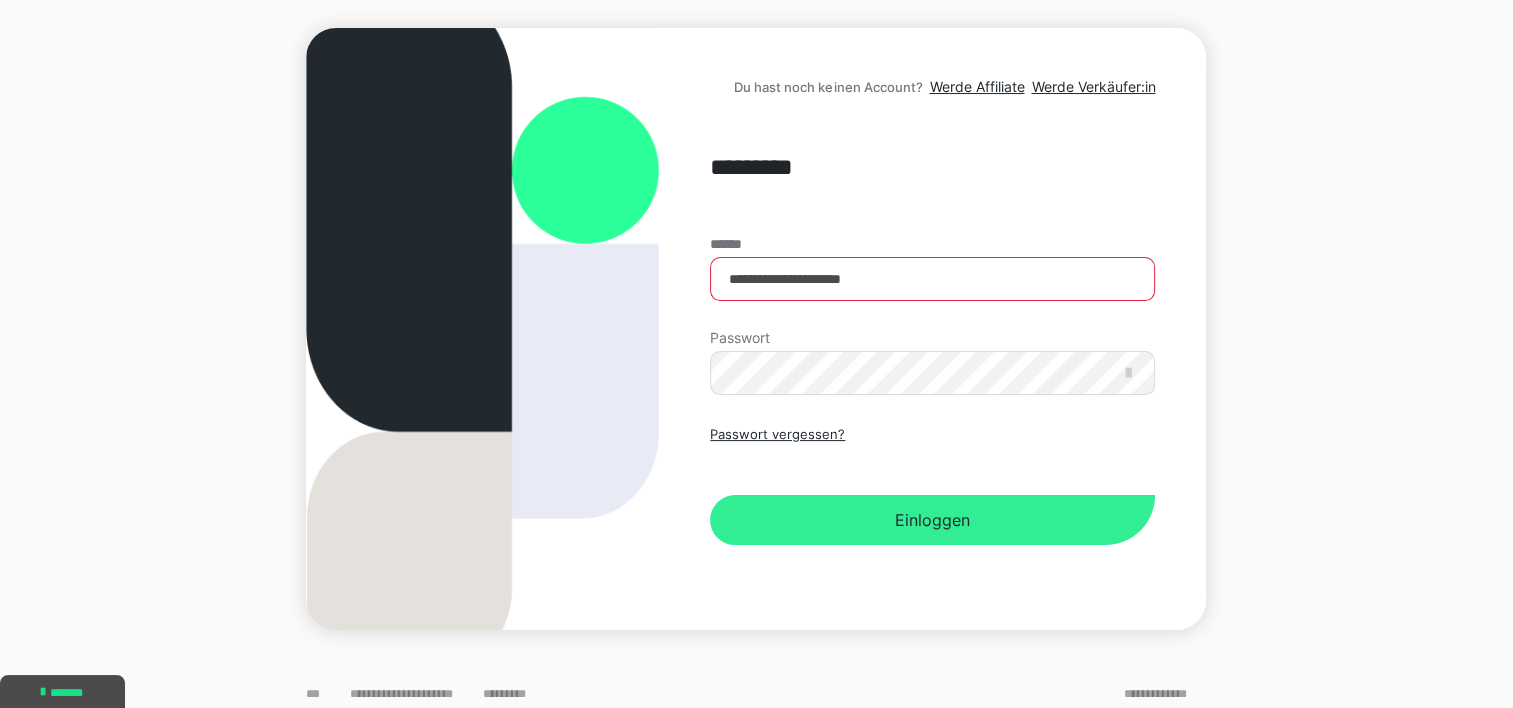 click on "Einloggen" at bounding box center (932, 520) 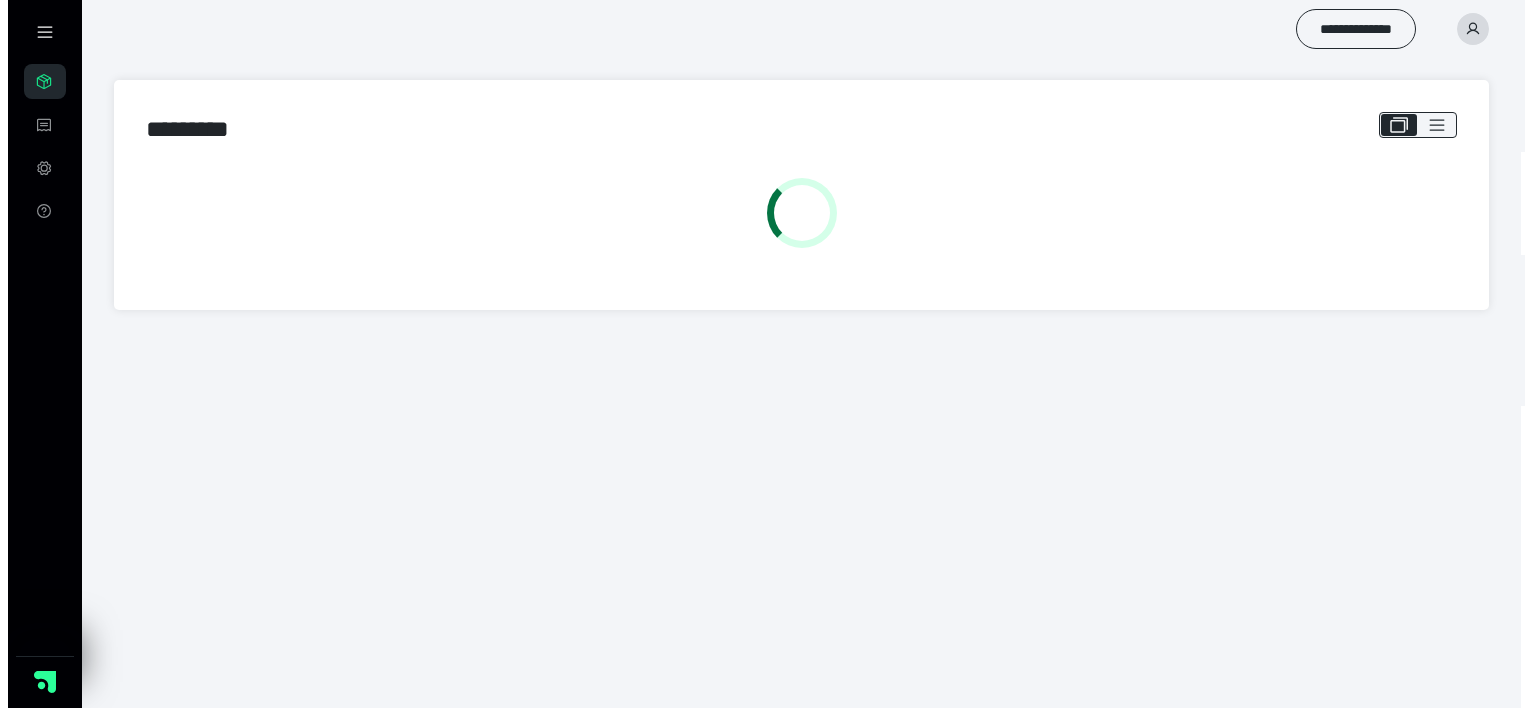 scroll, scrollTop: 0, scrollLeft: 0, axis: both 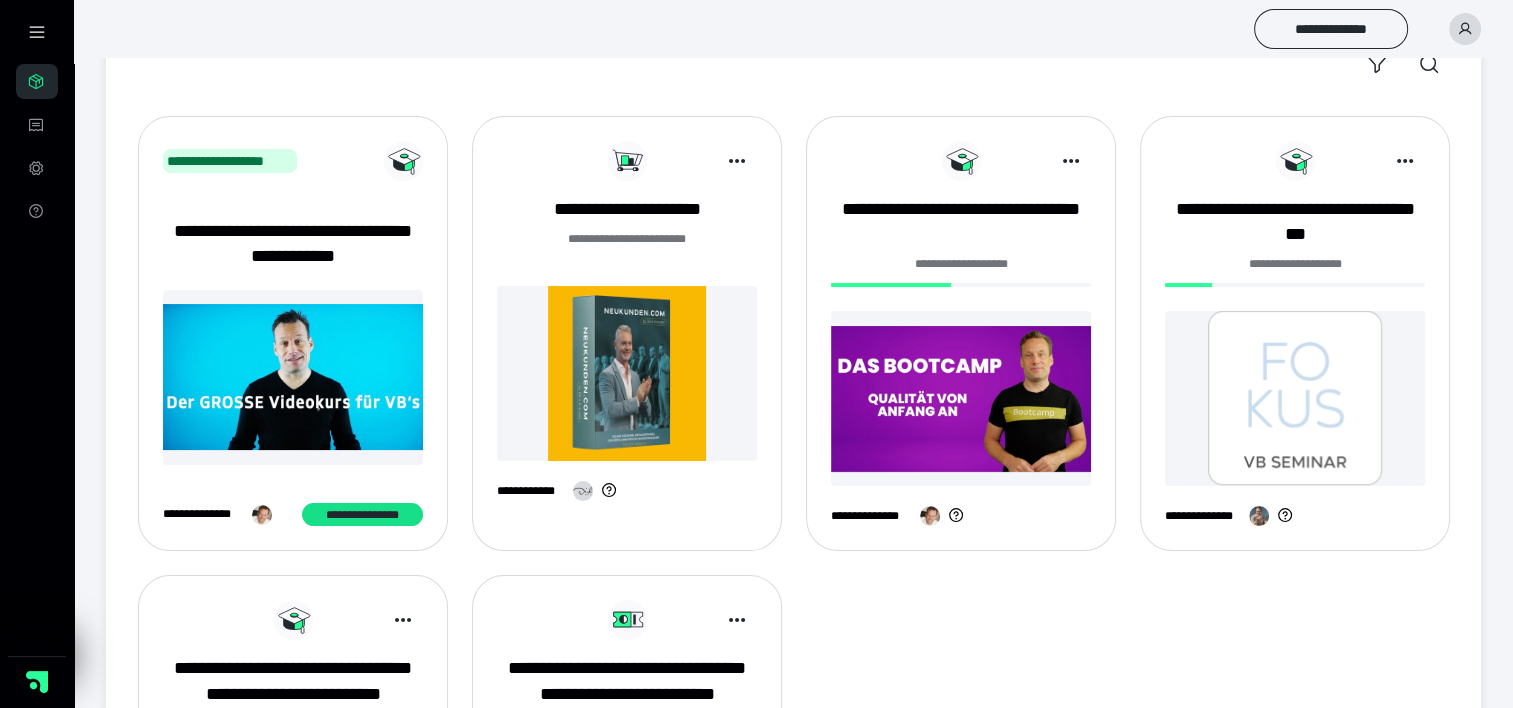 click at bounding box center (961, 398) 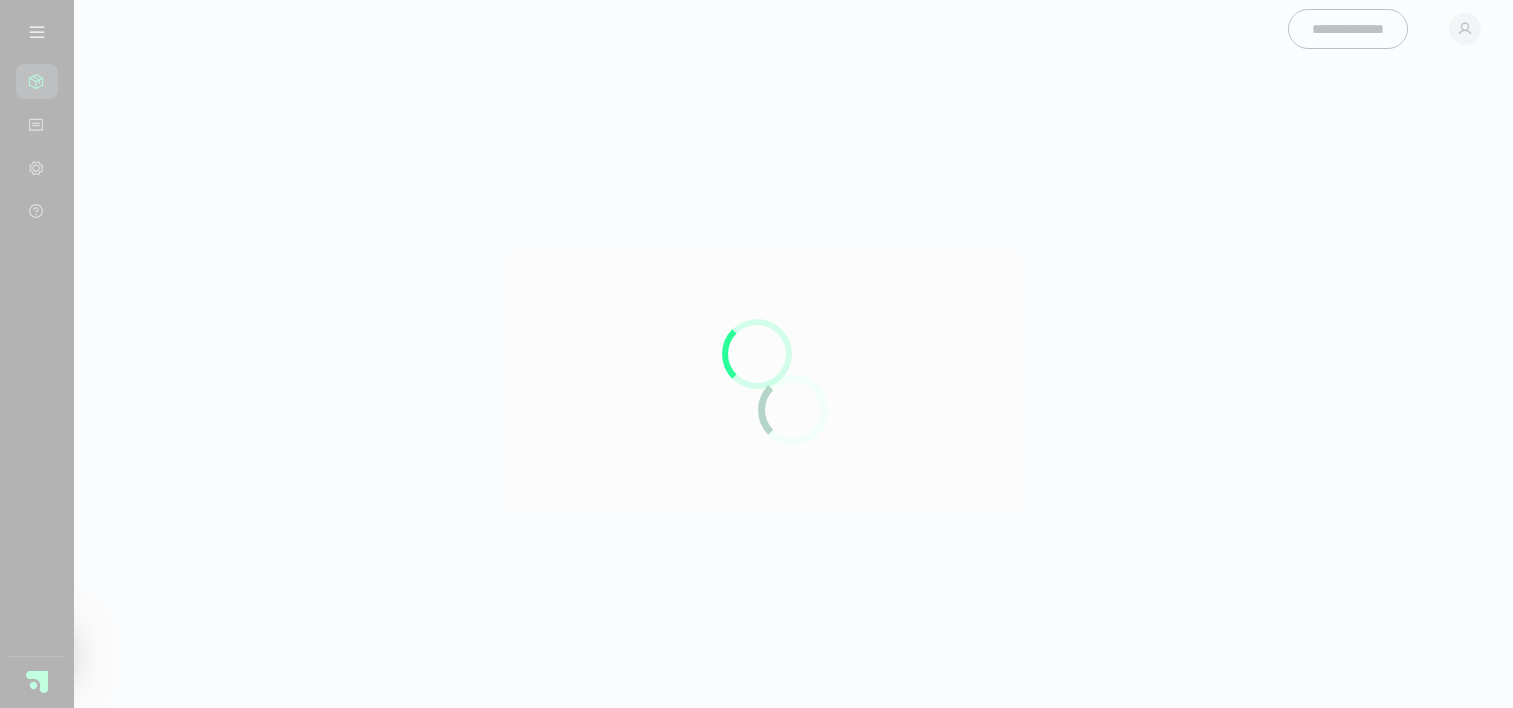 scroll, scrollTop: 0, scrollLeft: 0, axis: both 